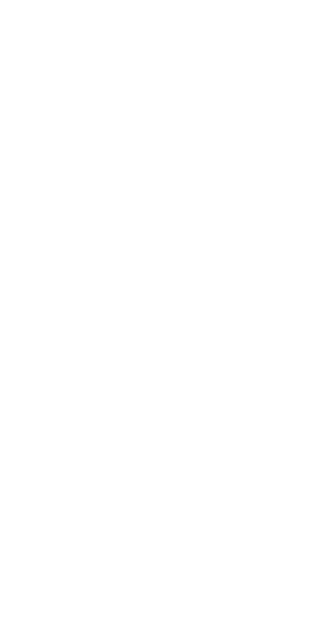 scroll, scrollTop: 0, scrollLeft: 0, axis: both 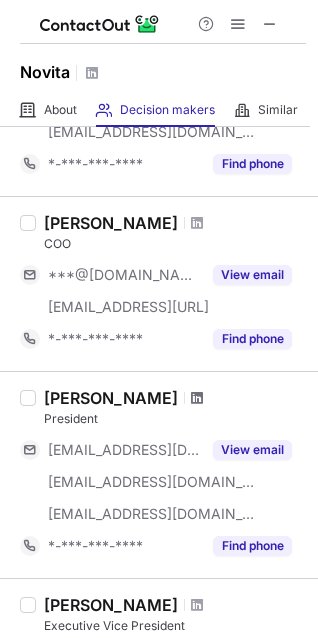 click at bounding box center (197, 398) 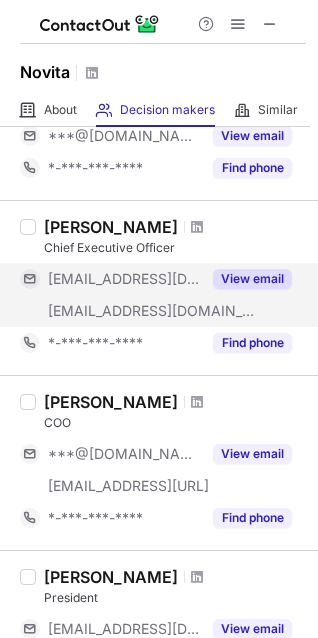 scroll, scrollTop: 693, scrollLeft: 0, axis: vertical 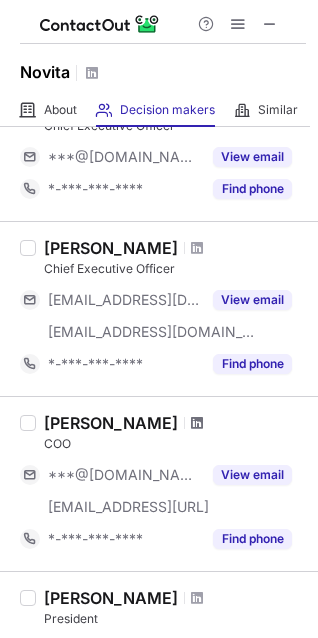 click at bounding box center (197, 423) 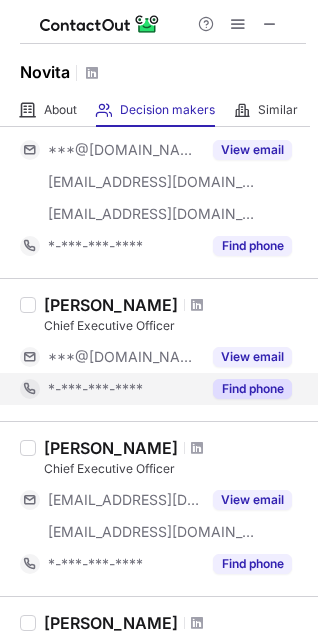 scroll, scrollTop: 293, scrollLeft: 0, axis: vertical 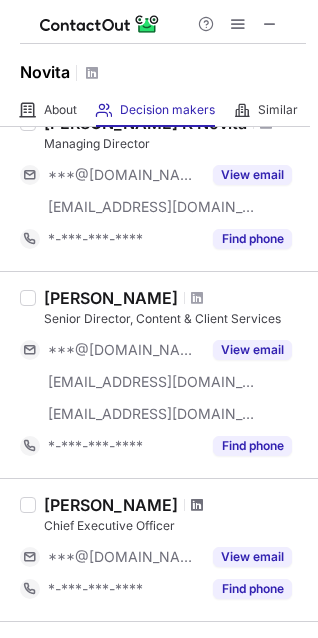 click at bounding box center [197, 505] 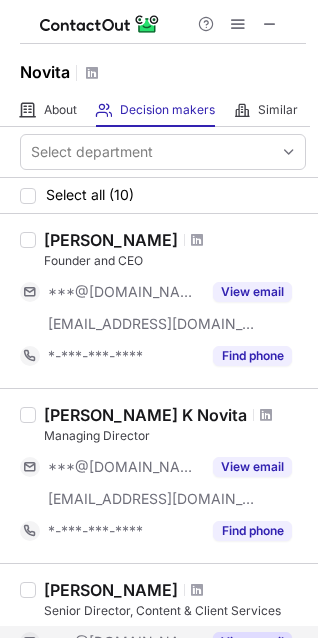 scroll, scrollTop: 0, scrollLeft: 0, axis: both 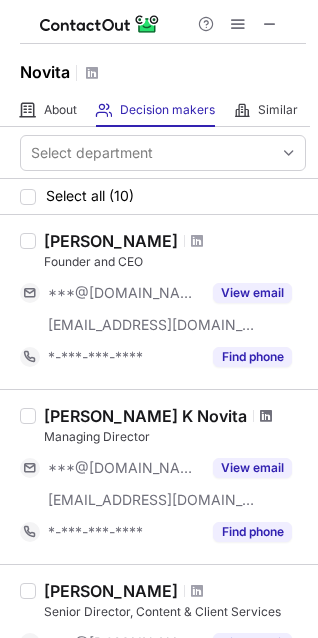 click at bounding box center (266, 416) 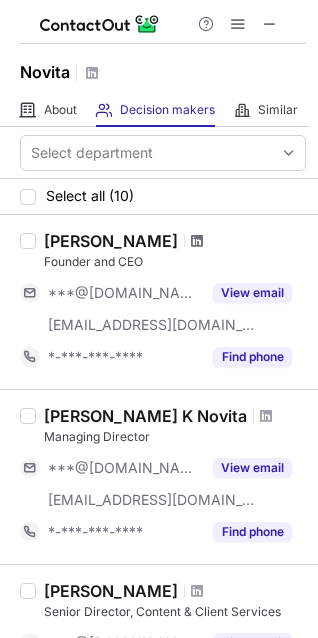 click at bounding box center [197, 241] 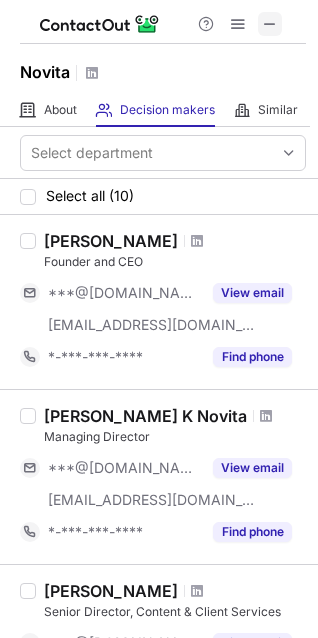 click at bounding box center (270, 24) 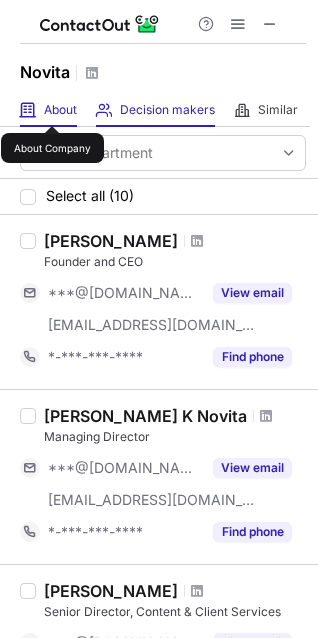 click on "About" at bounding box center [60, 110] 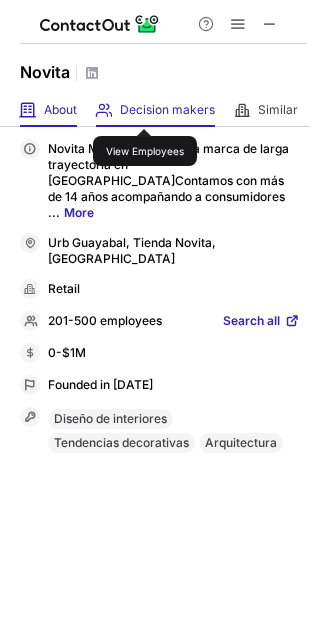 click on "Decision makers" at bounding box center [167, 110] 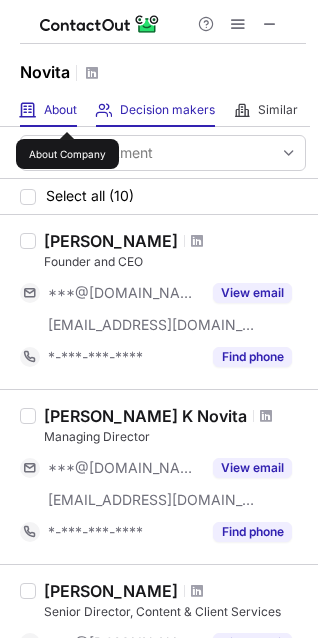 click on "About" at bounding box center (60, 110) 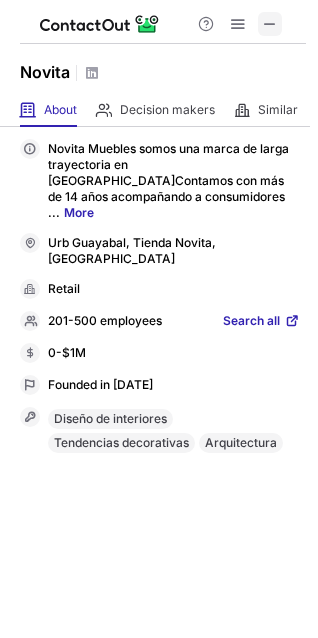 click at bounding box center [270, 24] 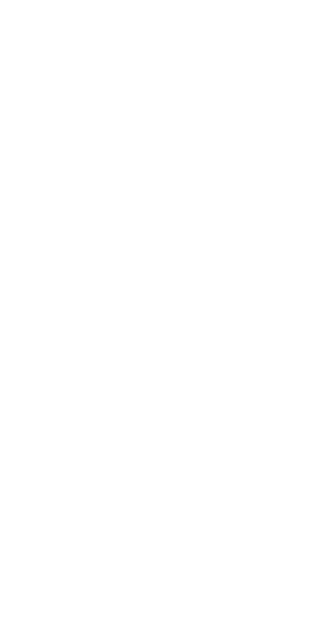 scroll, scrollTop: 0, scrollLeft: 0, axis: both 